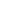 checkbox on "true" 